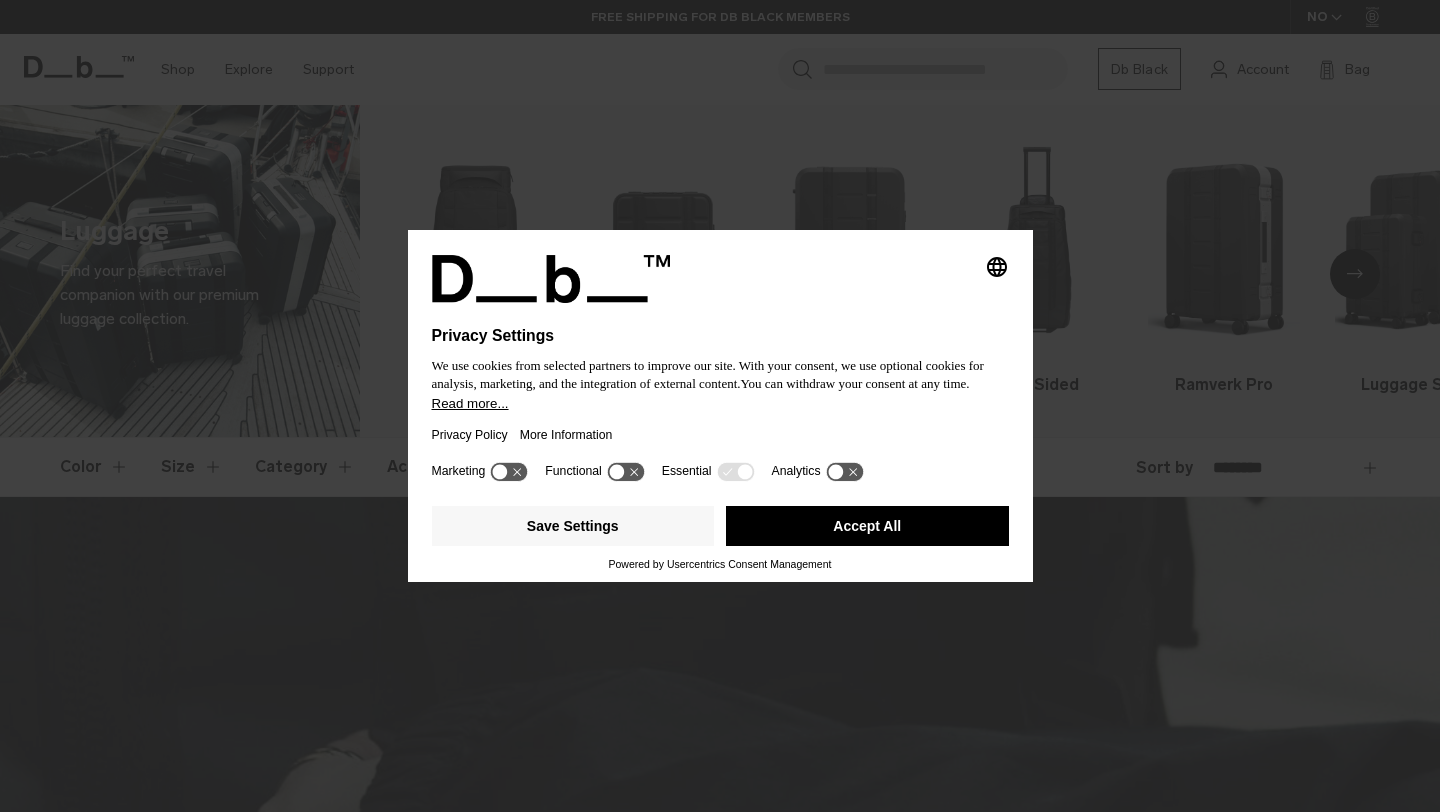 scroll, scrollTop: 0, scrollLeft: 0, axis: both 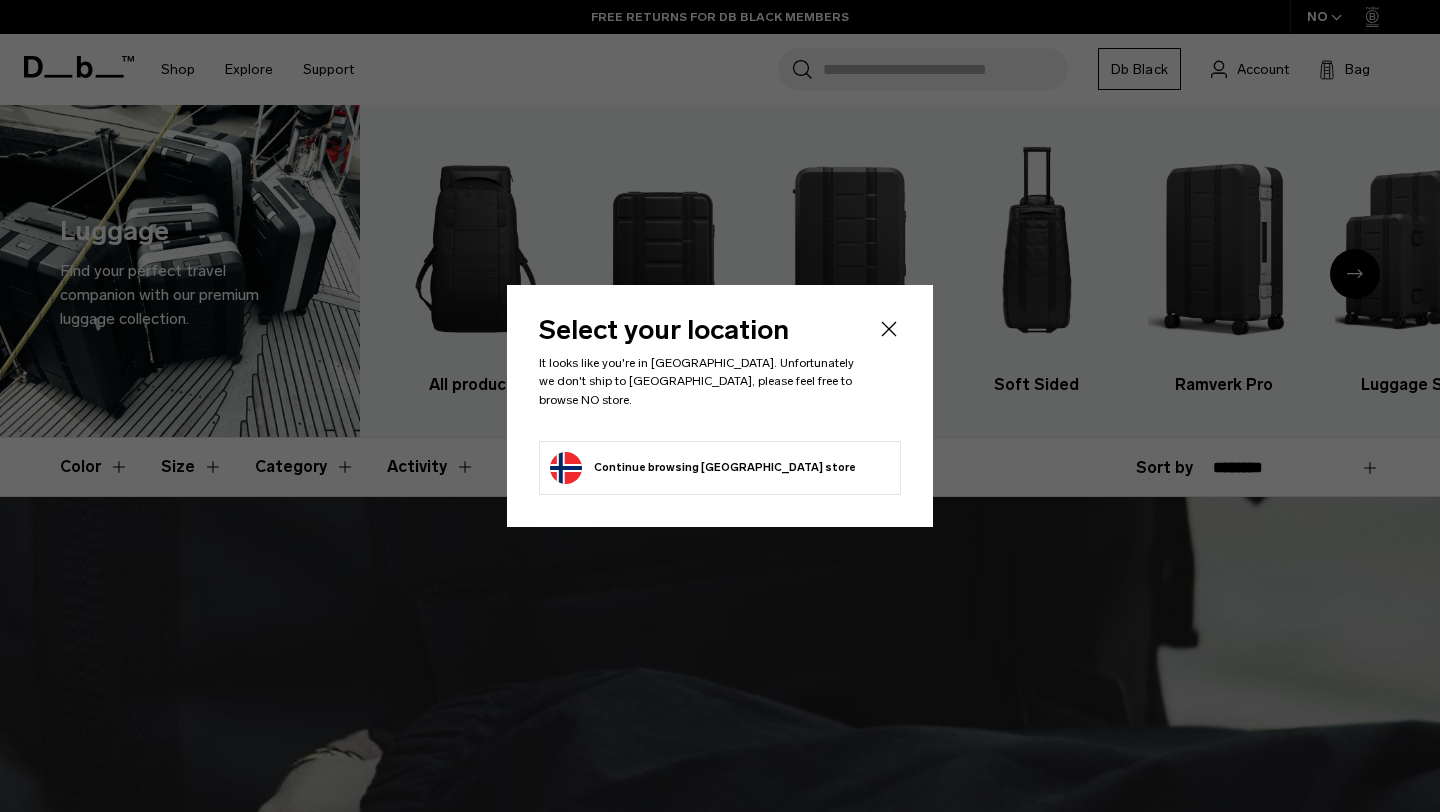 click 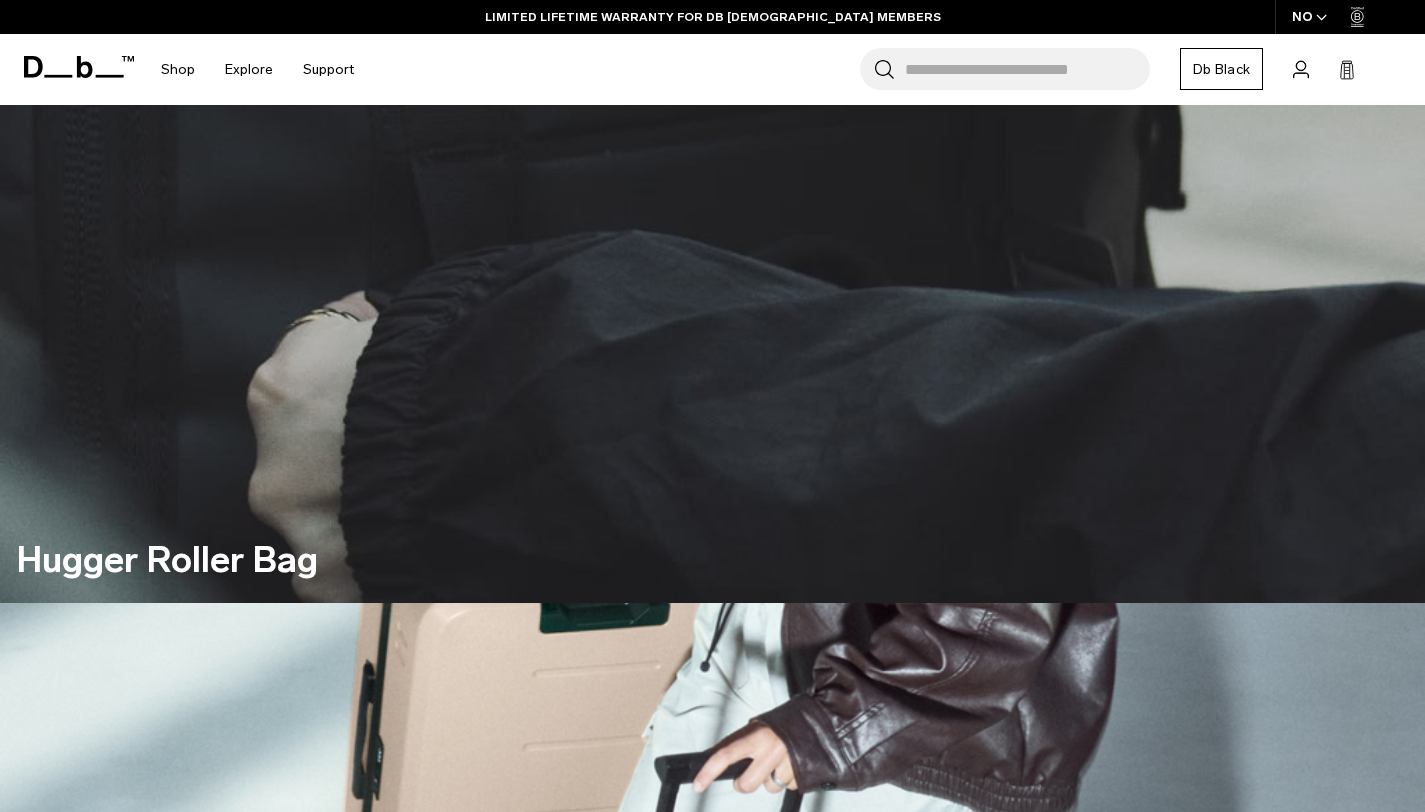 scroll, scrollTop: 415, scrollLeft: 0, axis: vertical 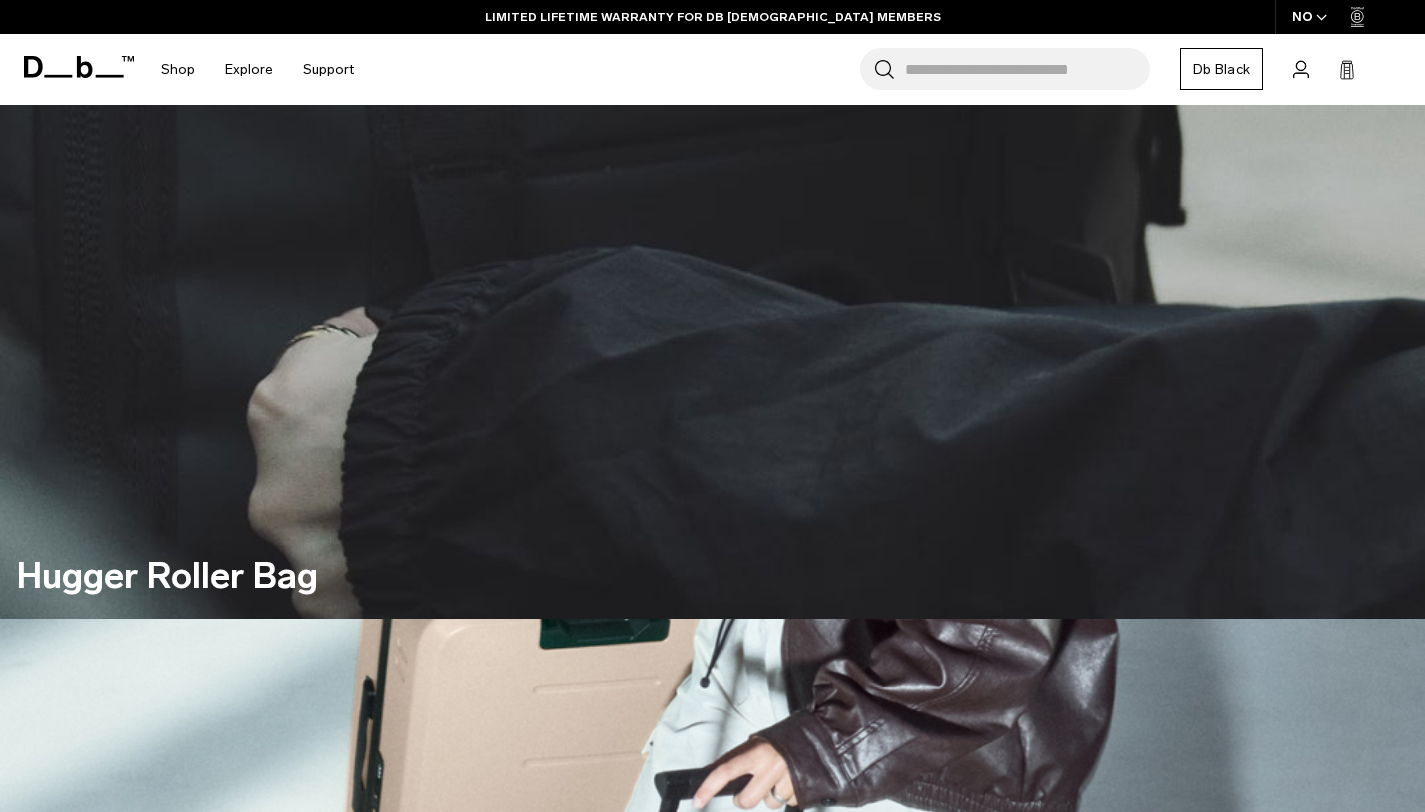 click at bounding box center [712, 4230] 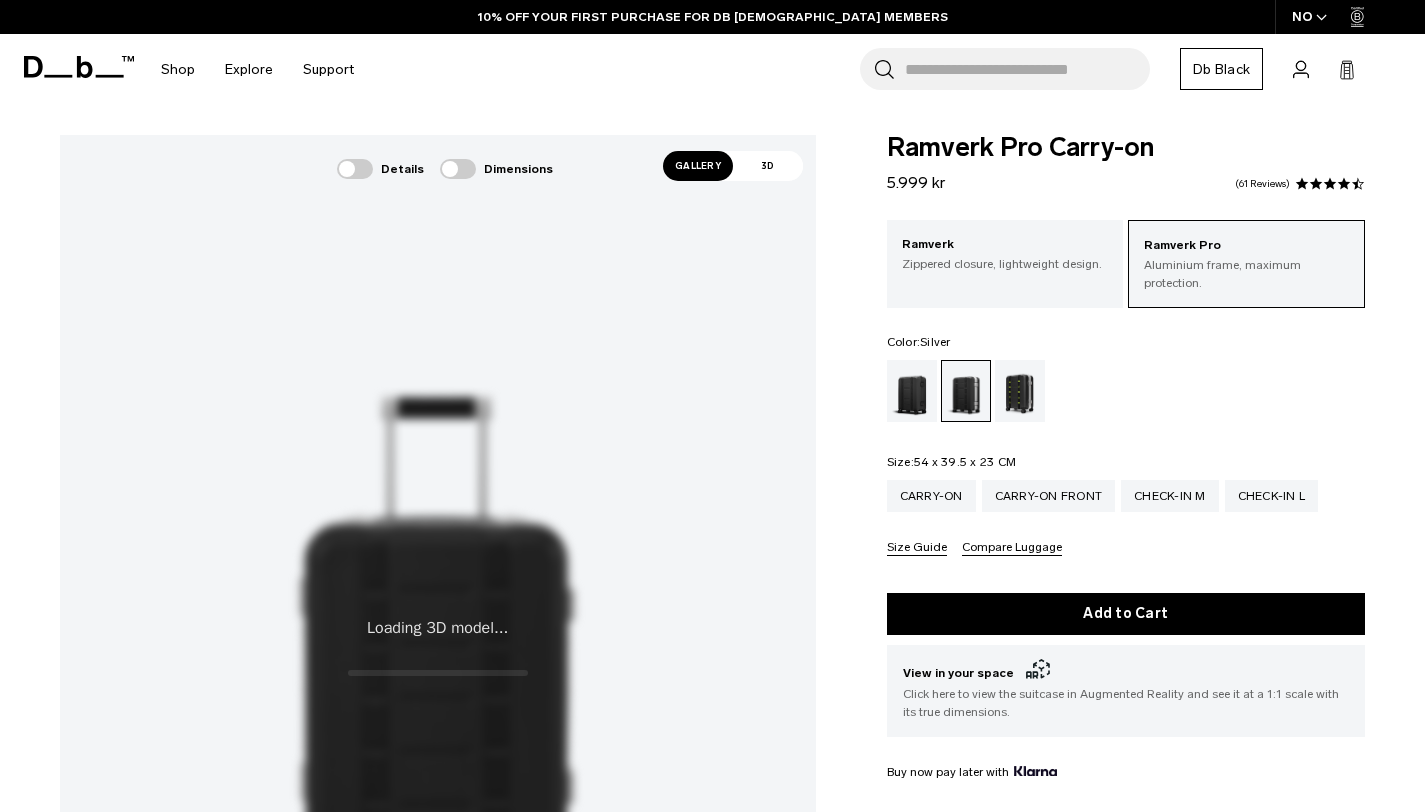 scroll, scrollTop: 0, scrollLeft: 0, axis: both 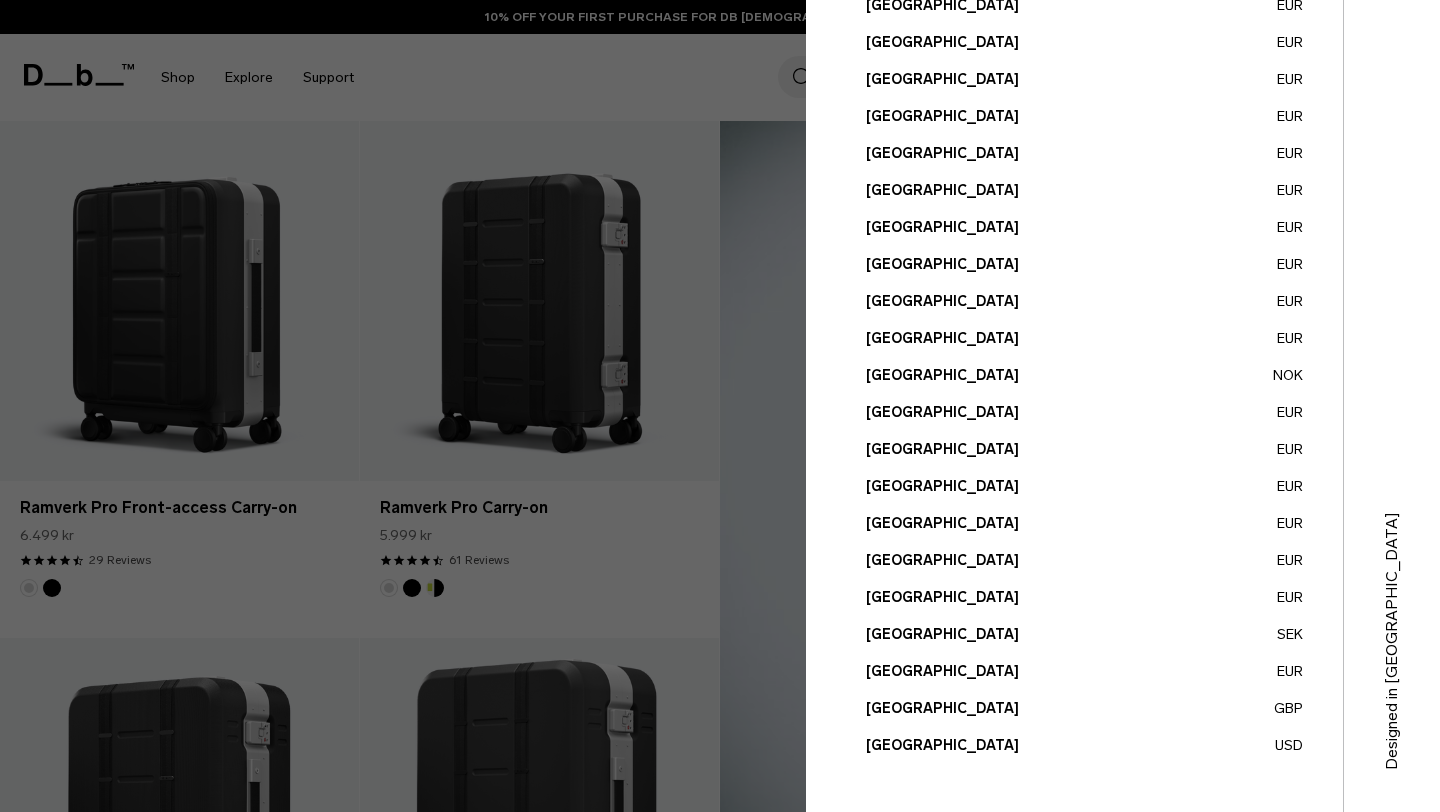 click on "United States
USD" at bounding box center (1084, 745) 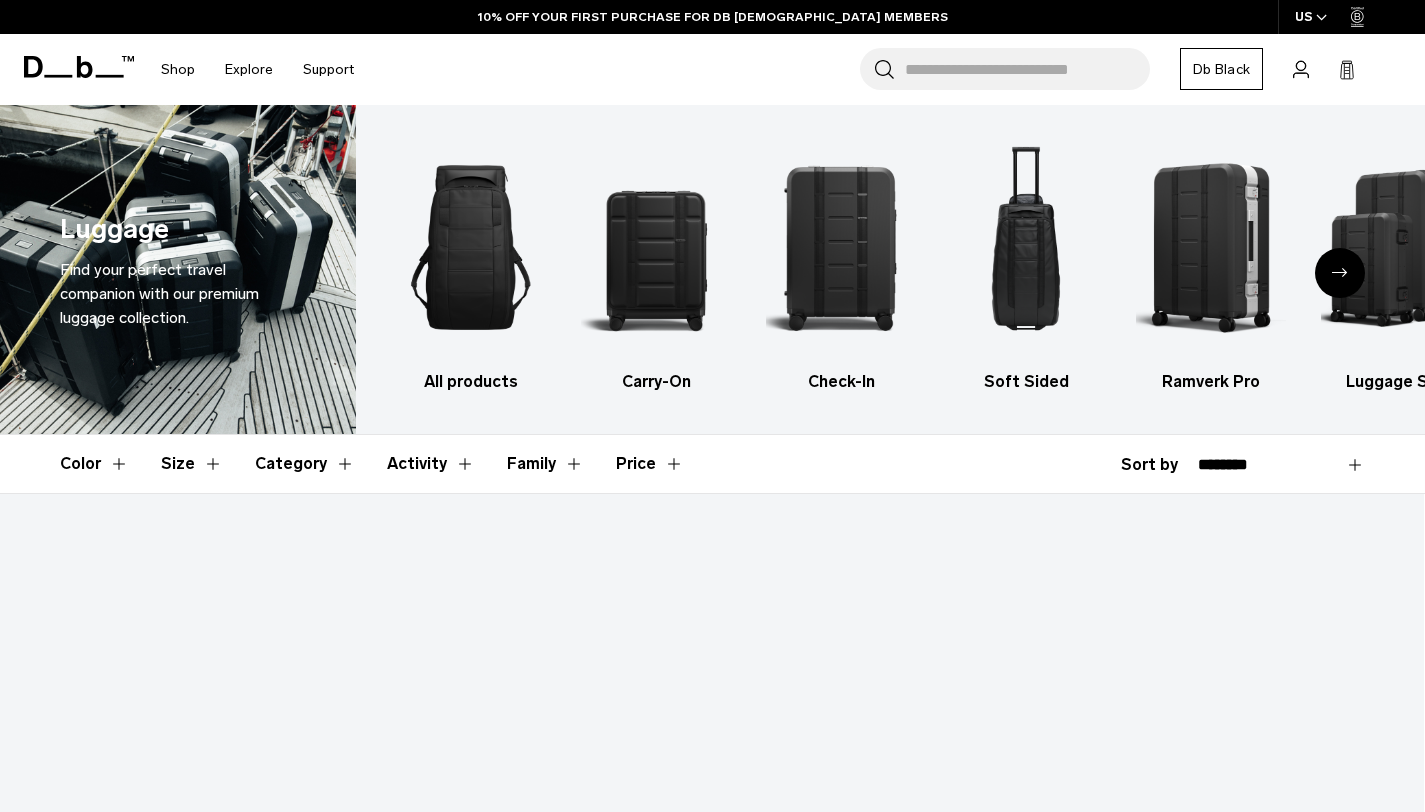 scroll, scrollTop: 1032, scrollLeft: 0, axis: vertical 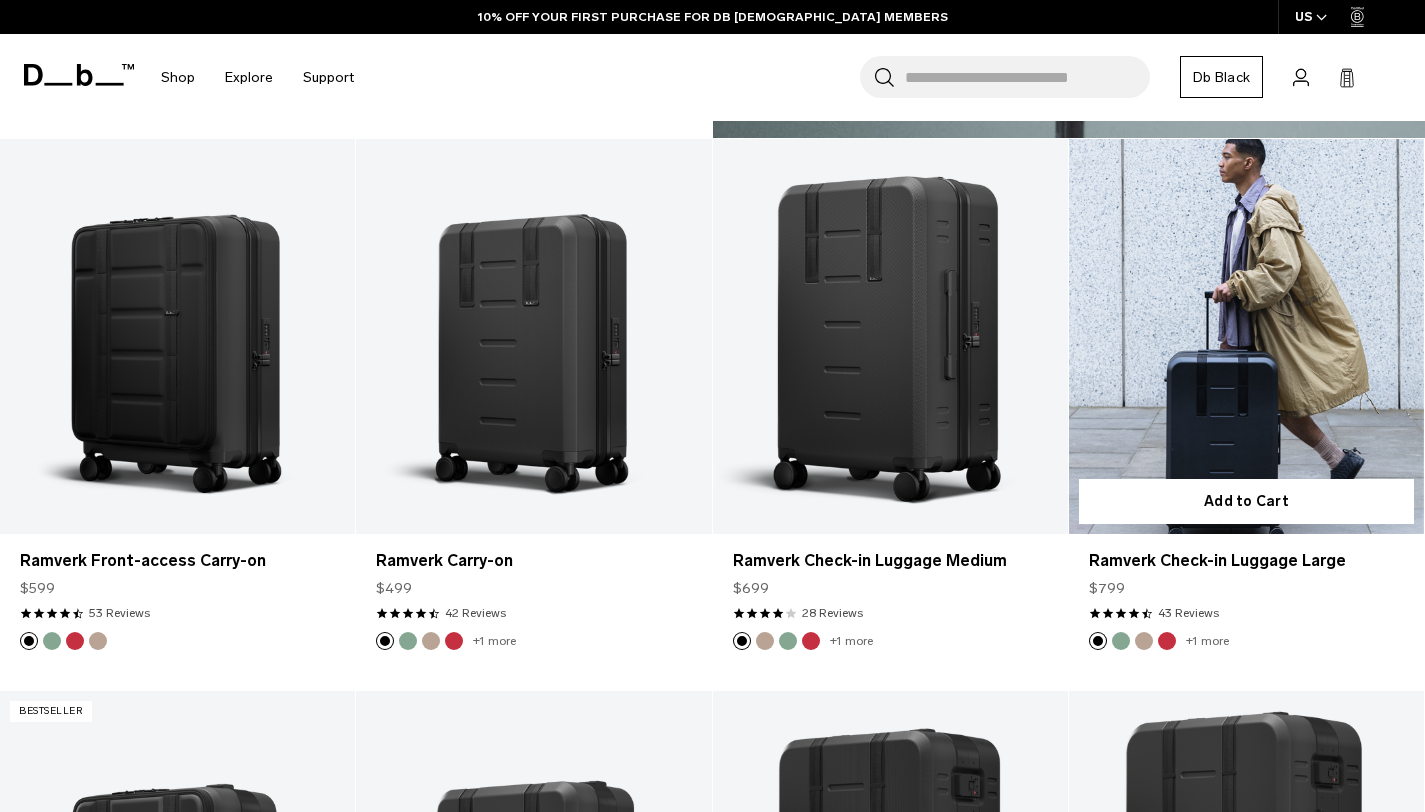 click at bounding box center (1246, 336) 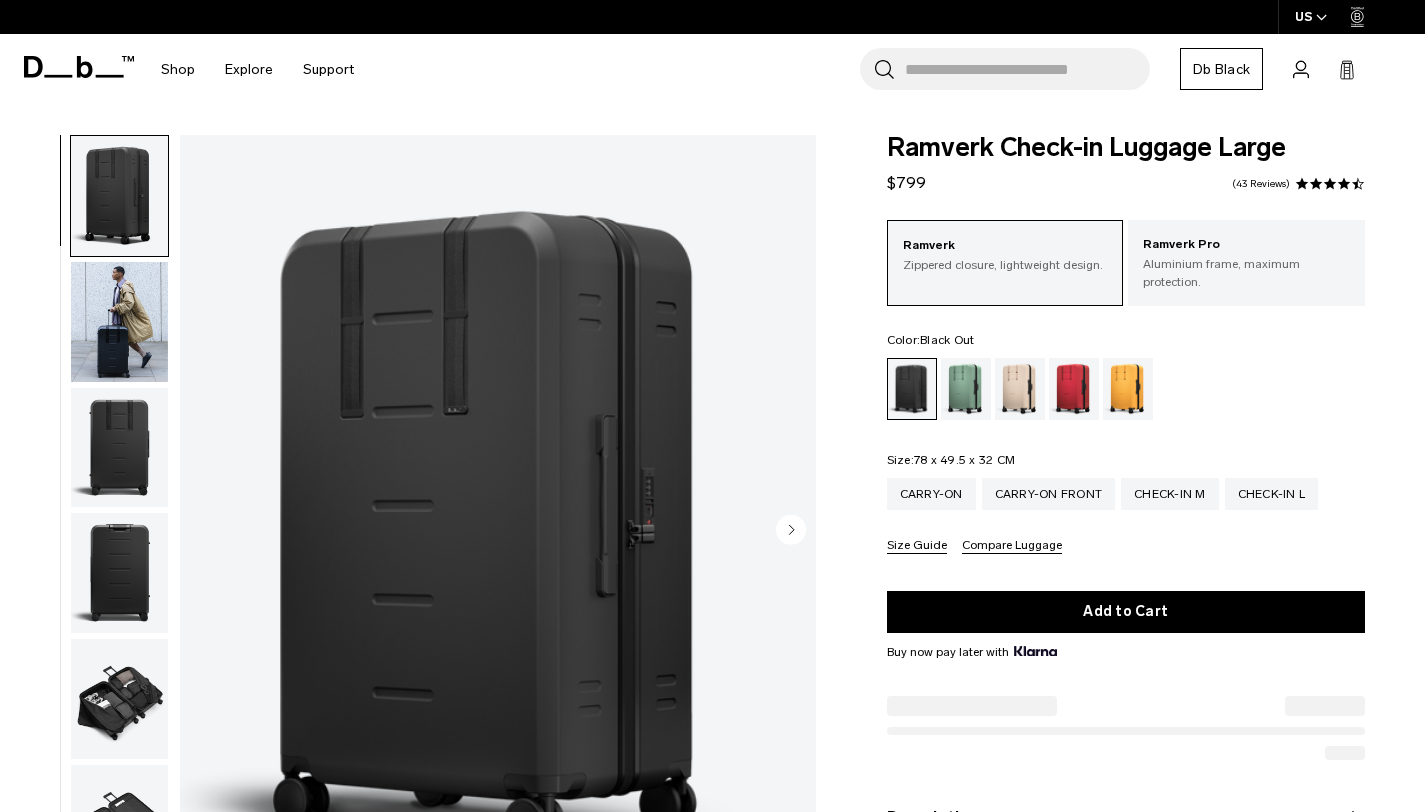 scroll, scrollTop: 0, scrollLeft: 0, axis: both 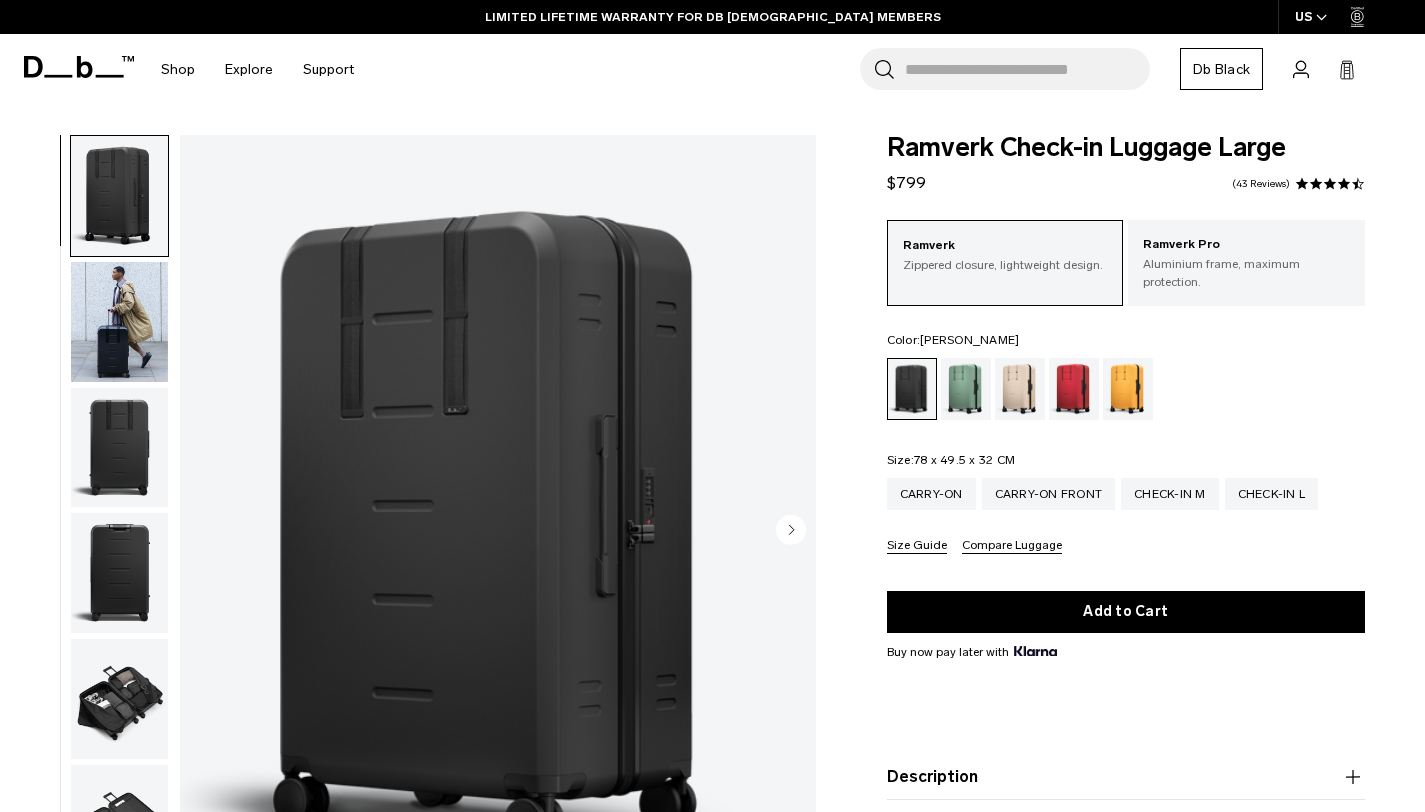 click at bounding box center (966, 389) 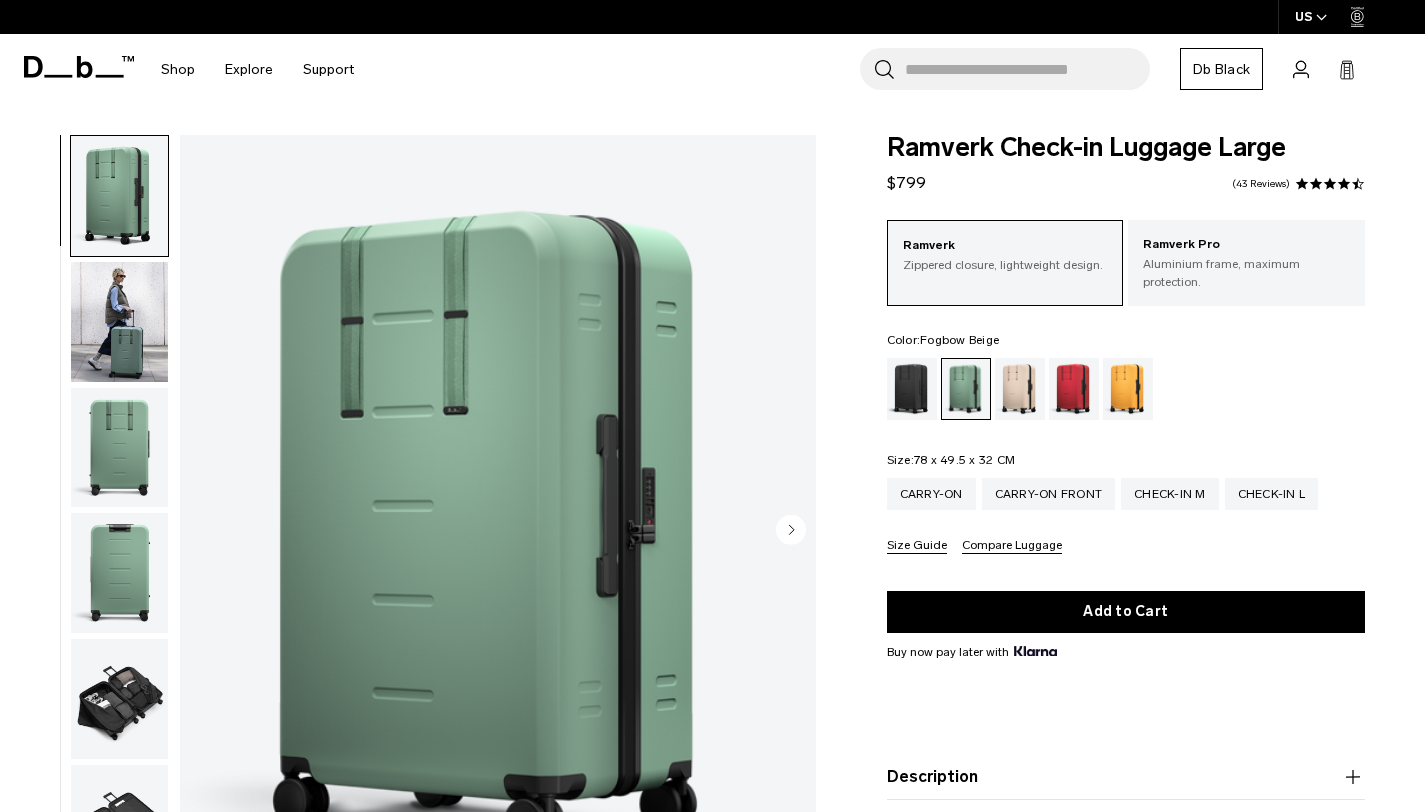 scroll, scrollTop: 0, scrollLeft: 0, axis: both 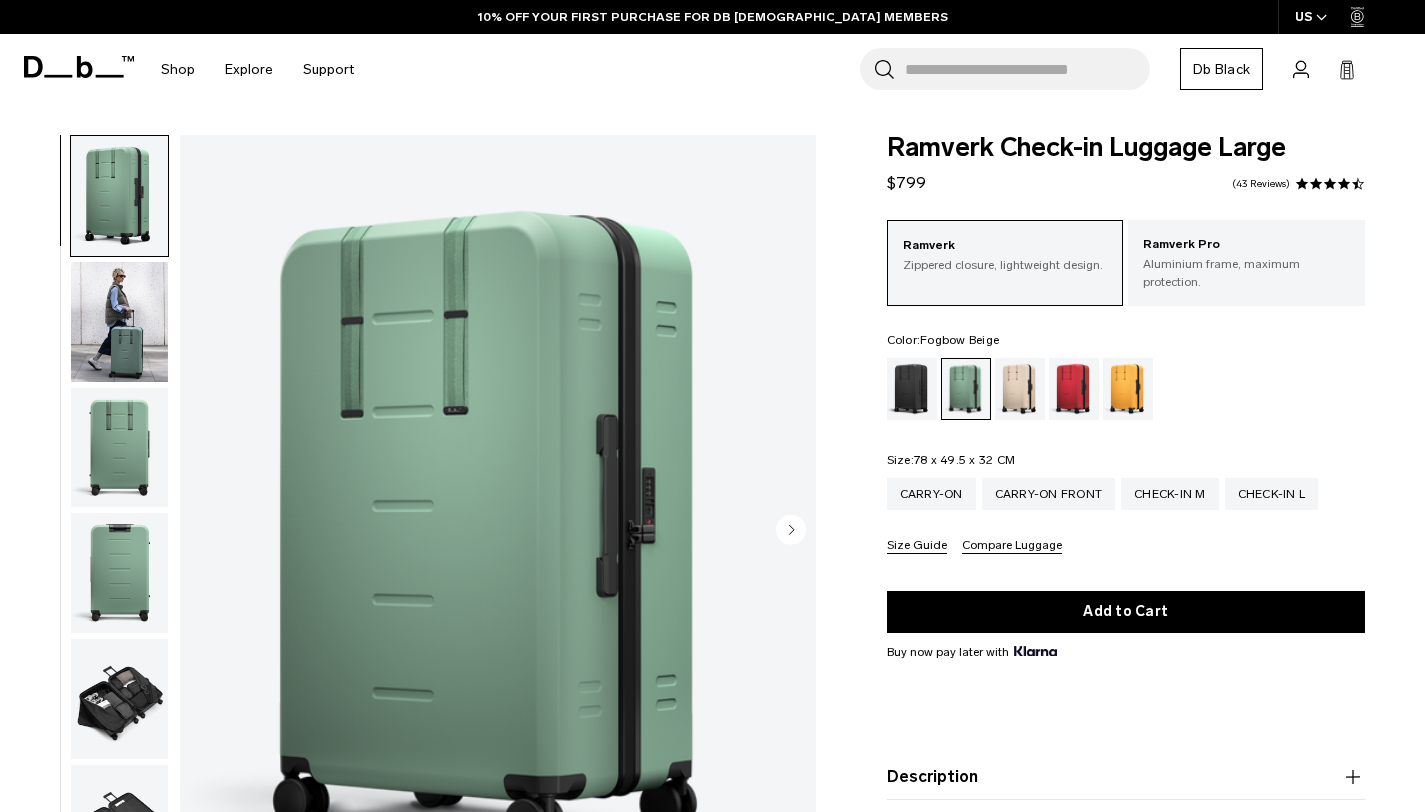 click at bounding box center (1020, 389) 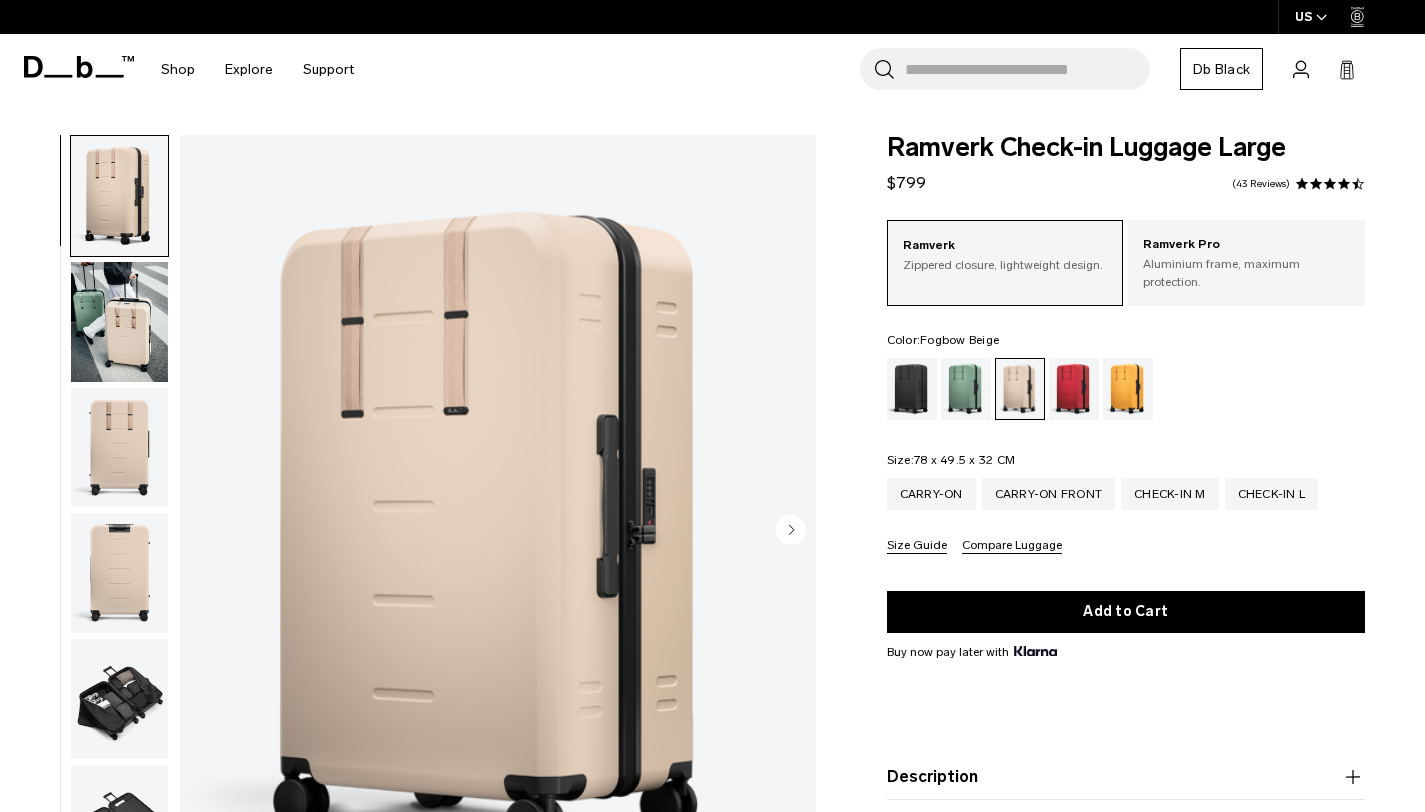 scroll, scrollTop: 0, scrollLeft: 0, axis: both 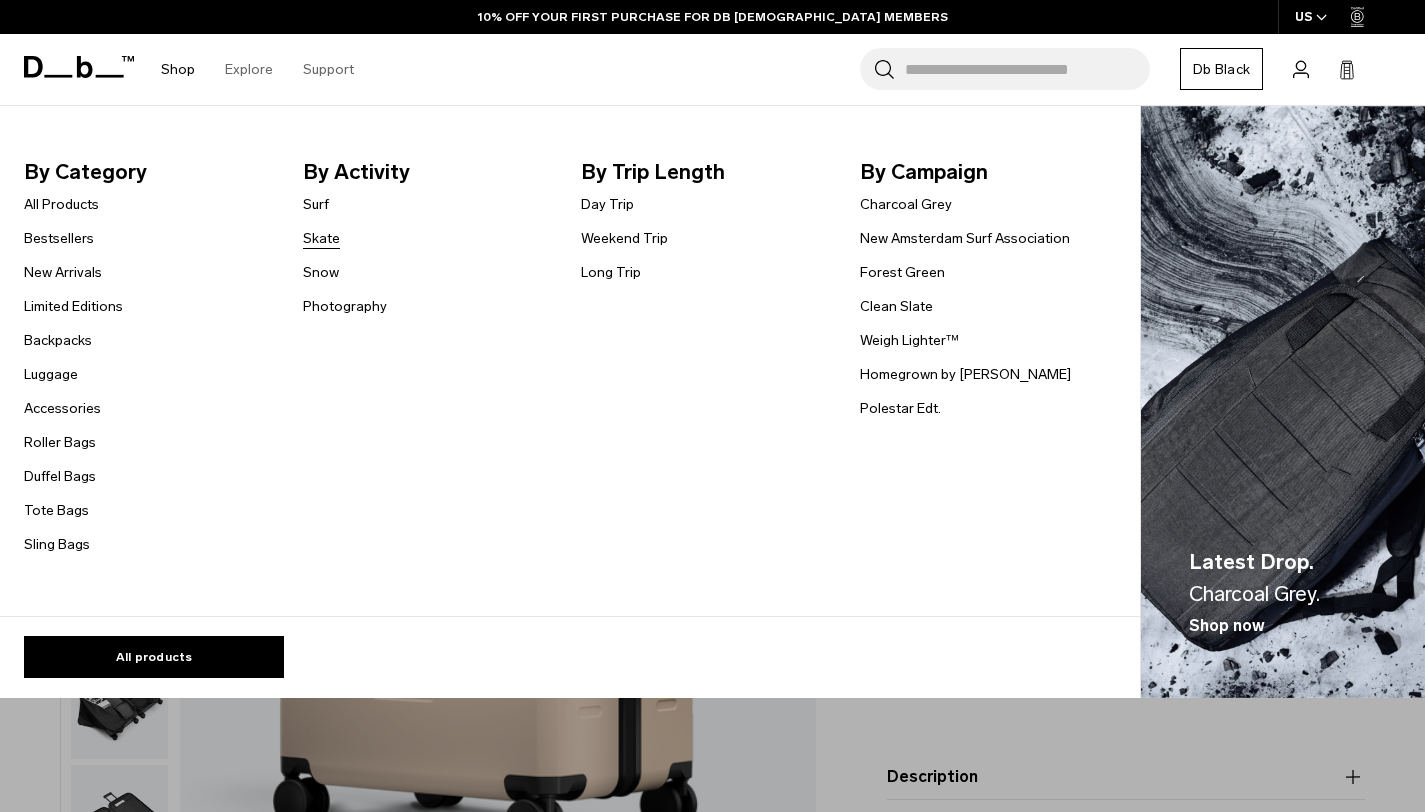 click on "Skate" at bounding box center [321, 238] 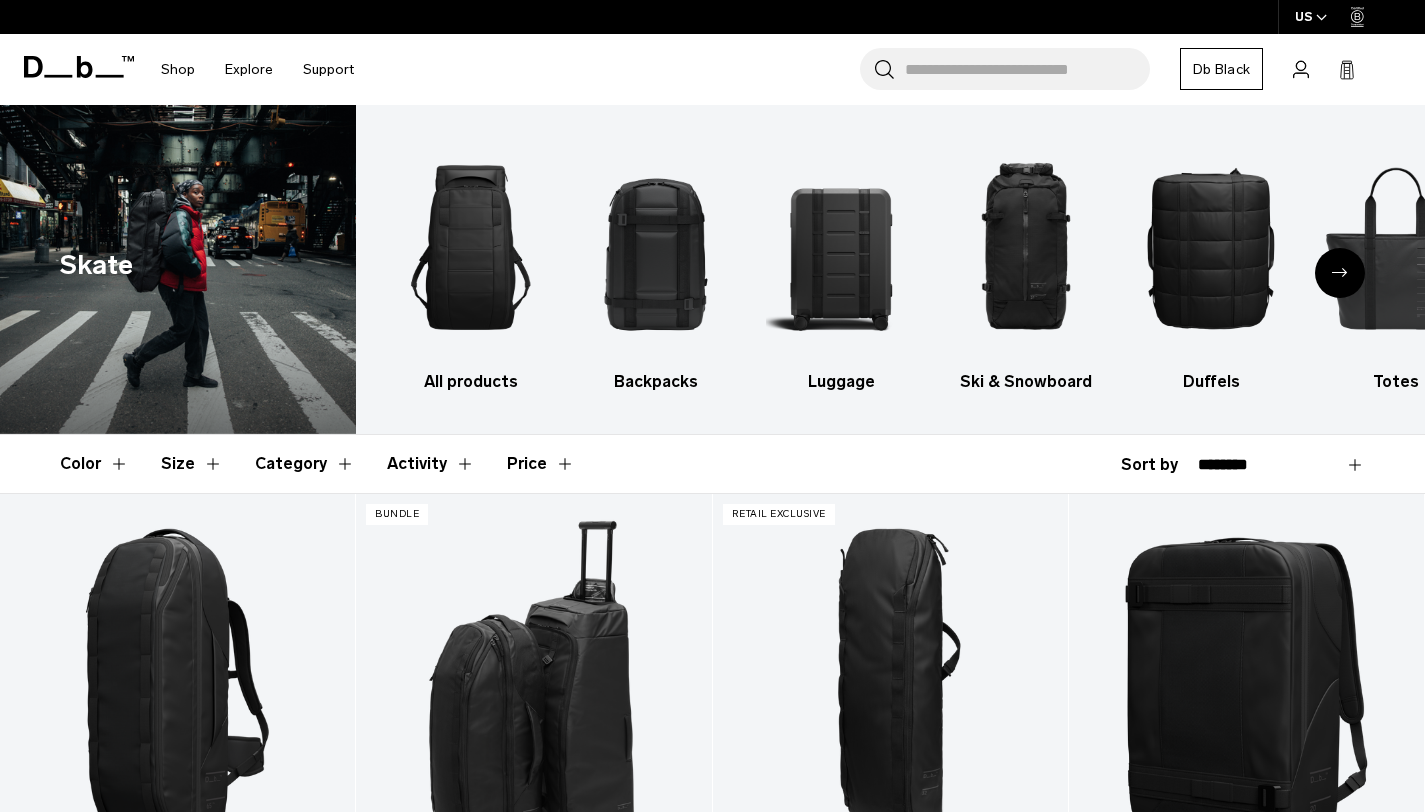 scroll, scrollTop: 0, scrollLeft: 0, axis: both 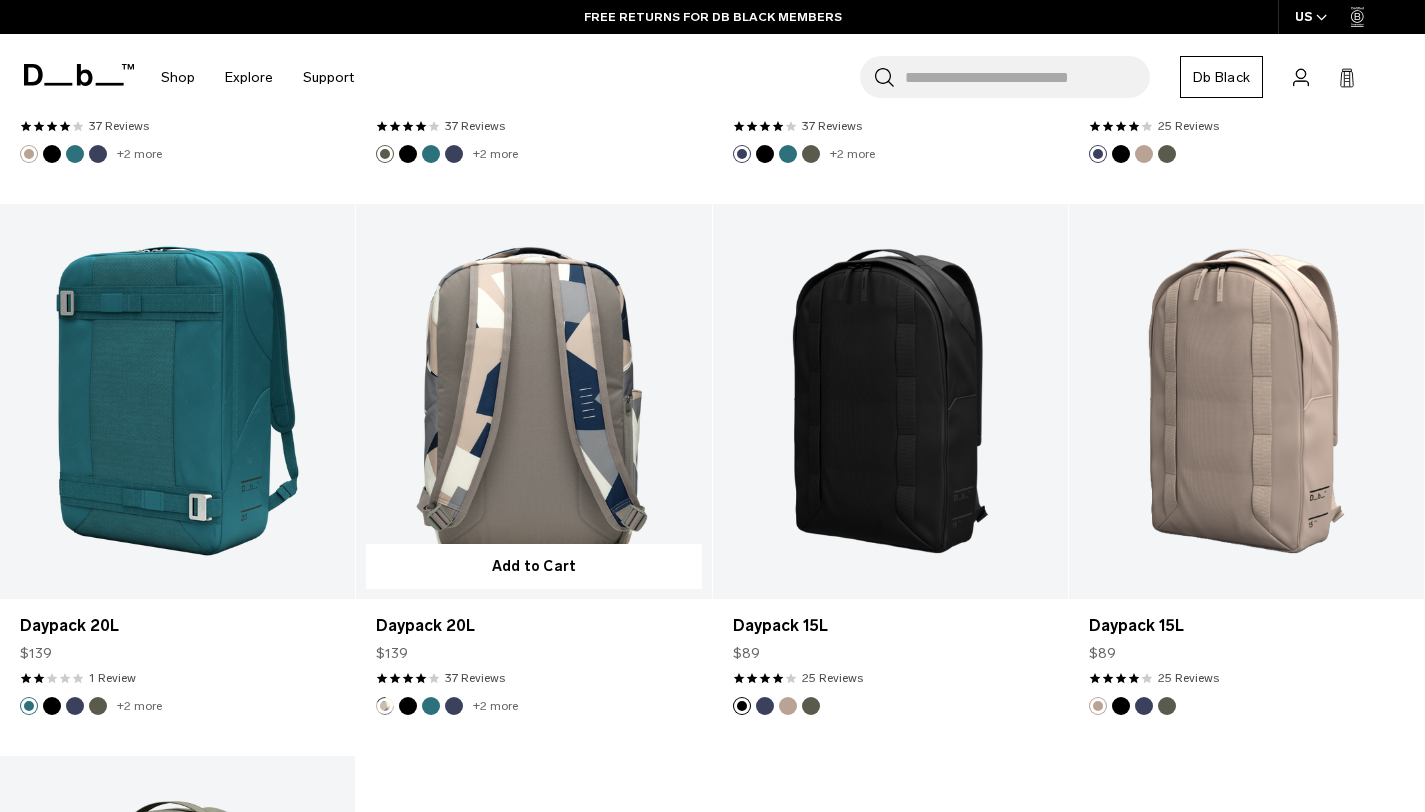 click at bounding box center (431, 706) 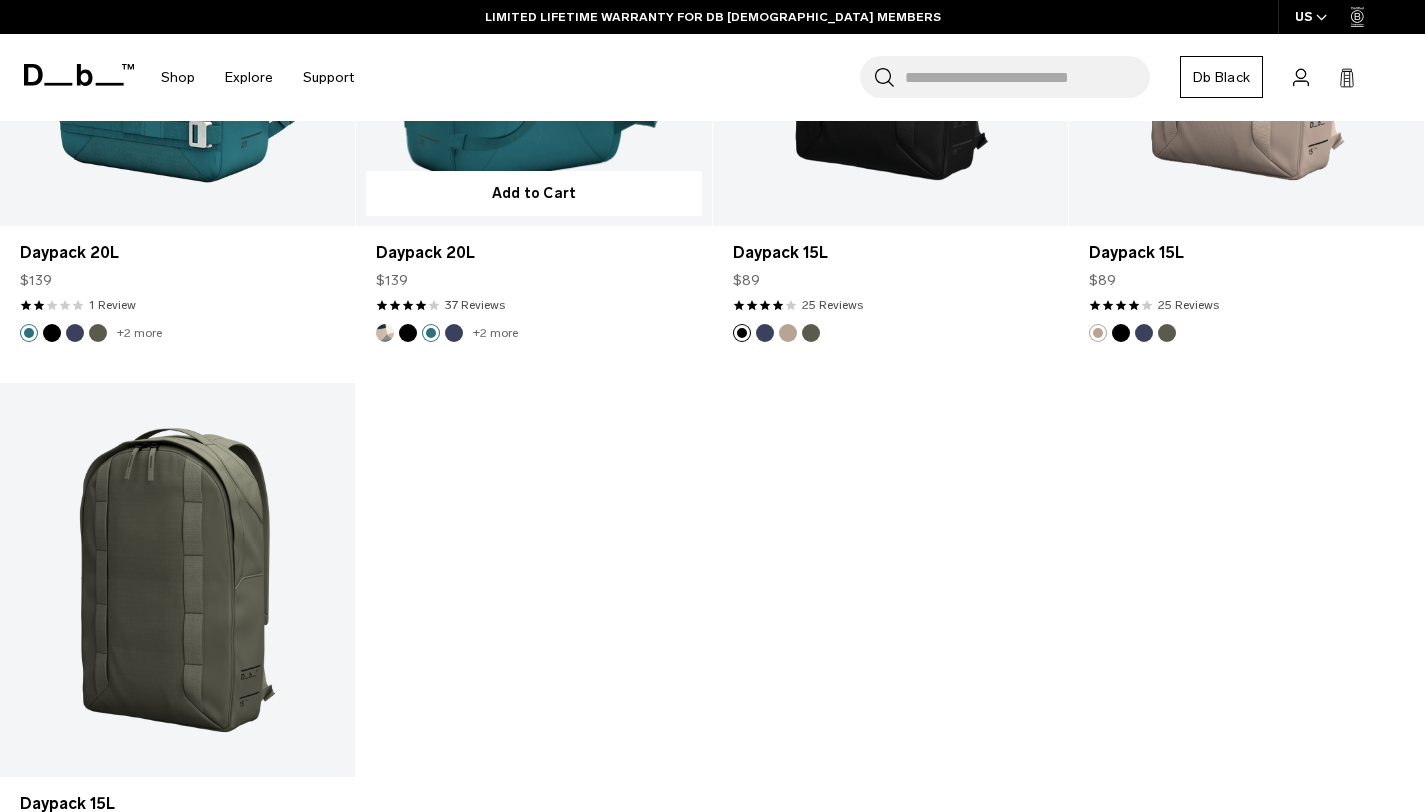 scroll, scrollTop: 1862, scrollLeft: 0, axis: vertical 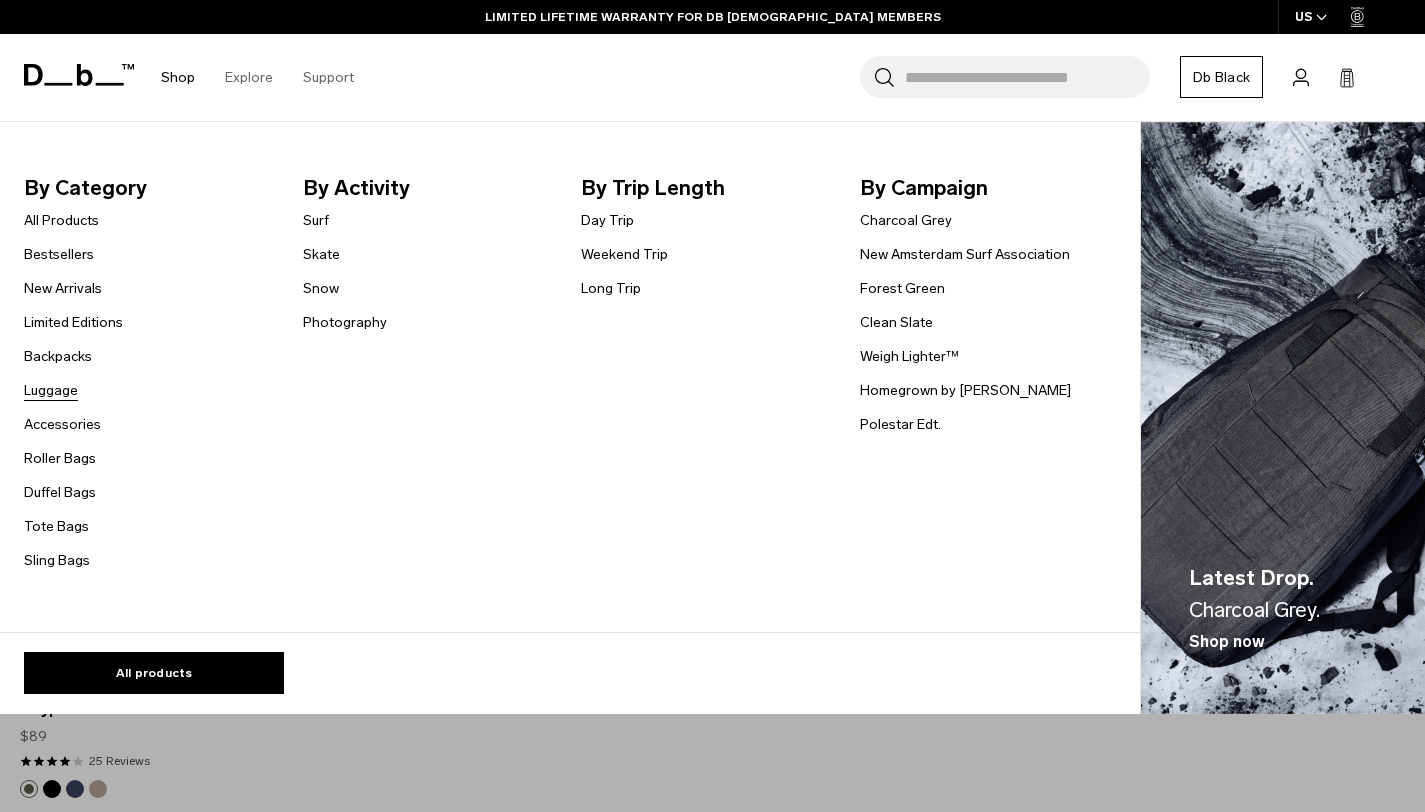 click on "Luggage" at bounding box center [51, 390] 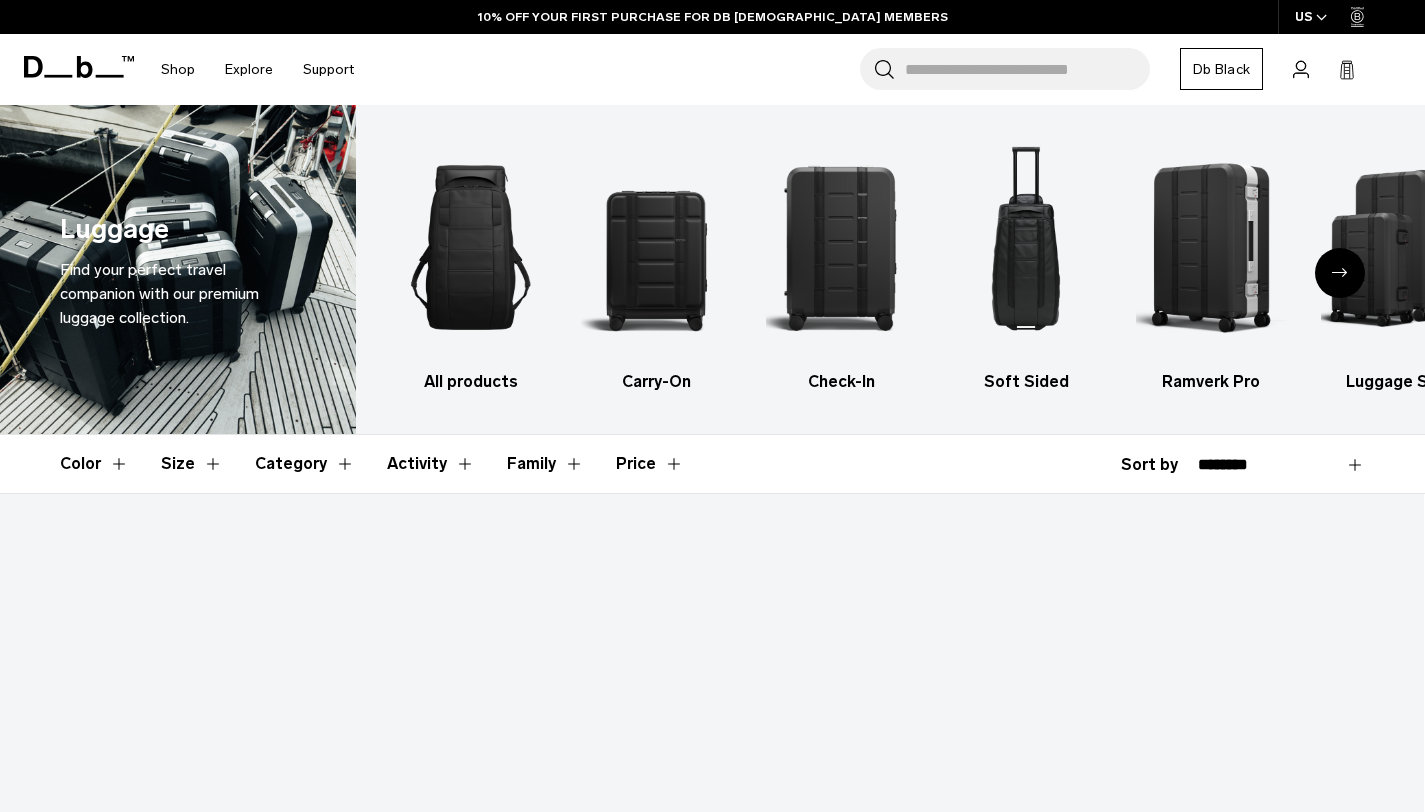 scroll, scrollTop: 0, scrollLeft: 0, axis: both 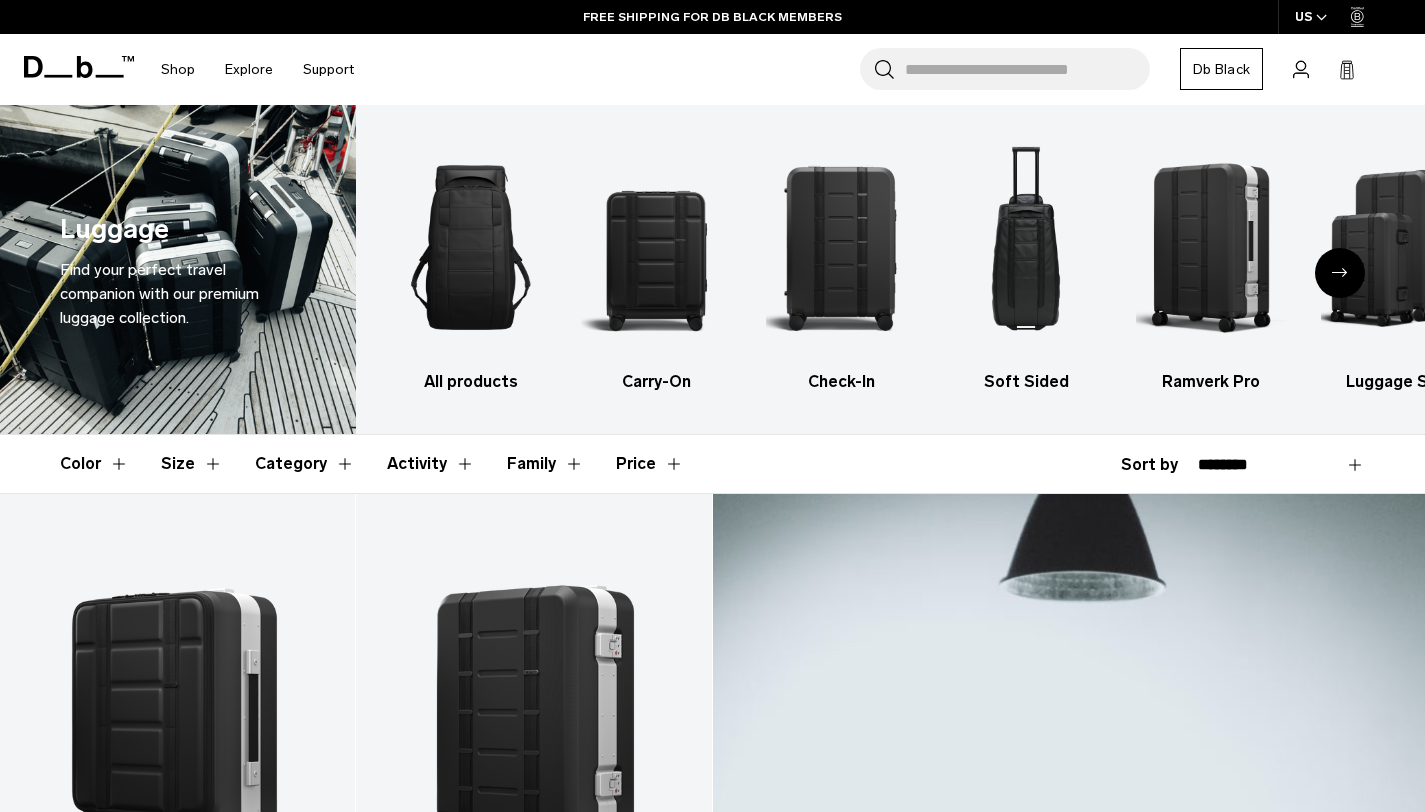 click at bounding box center (1340, 273) 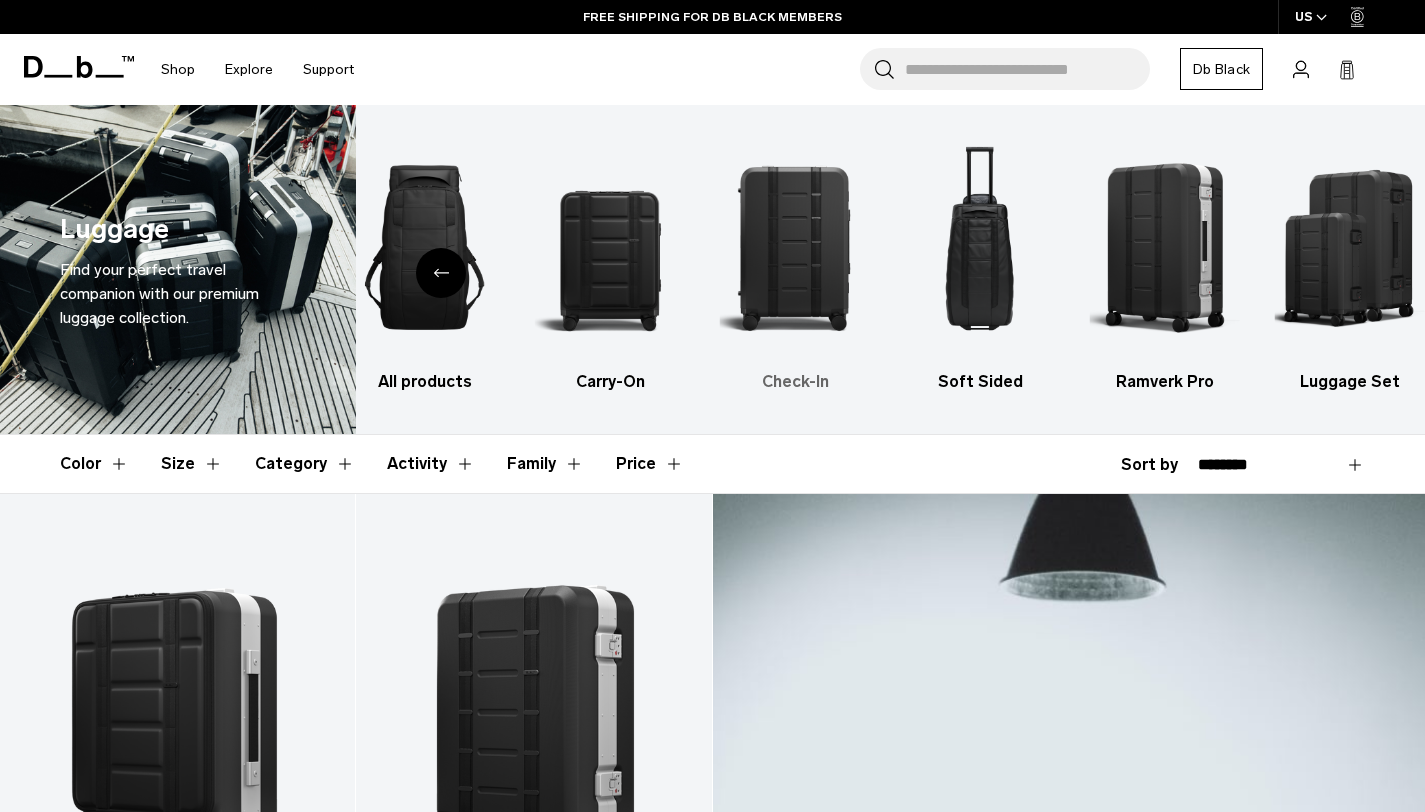 click at bounding box center (795, 247) 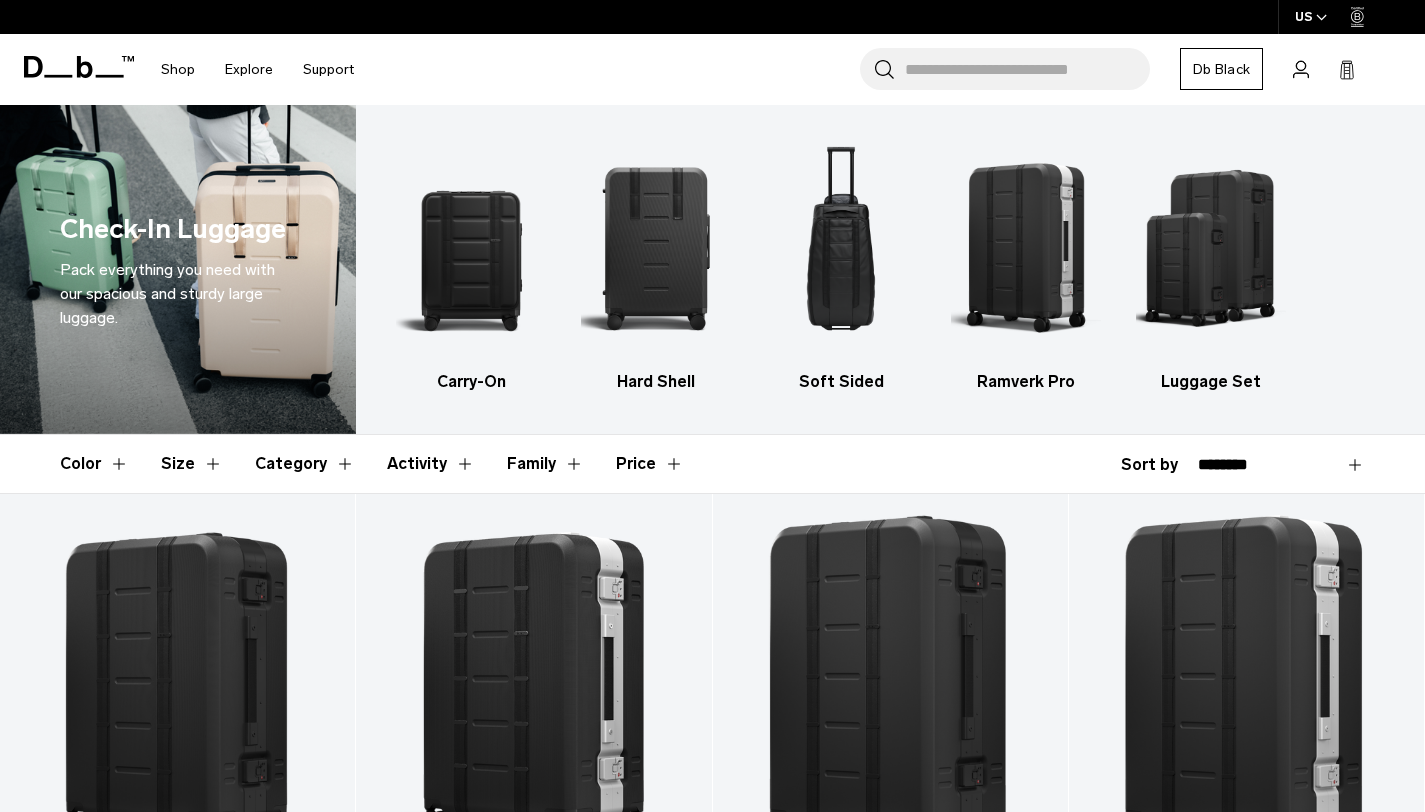 scroll, scrollTop: 0, scrollLeft: 0, axis: both 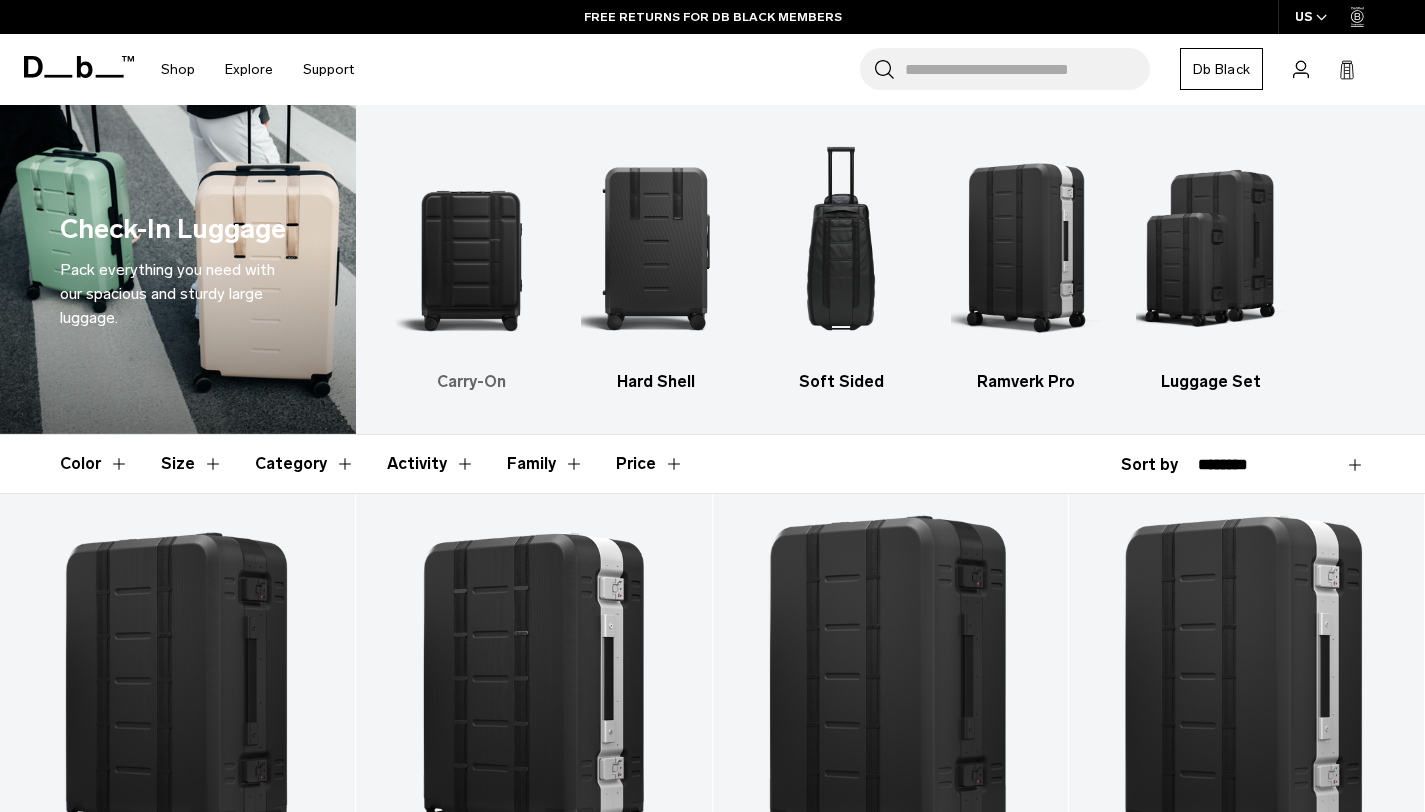 click at bounding box center (471, 247) 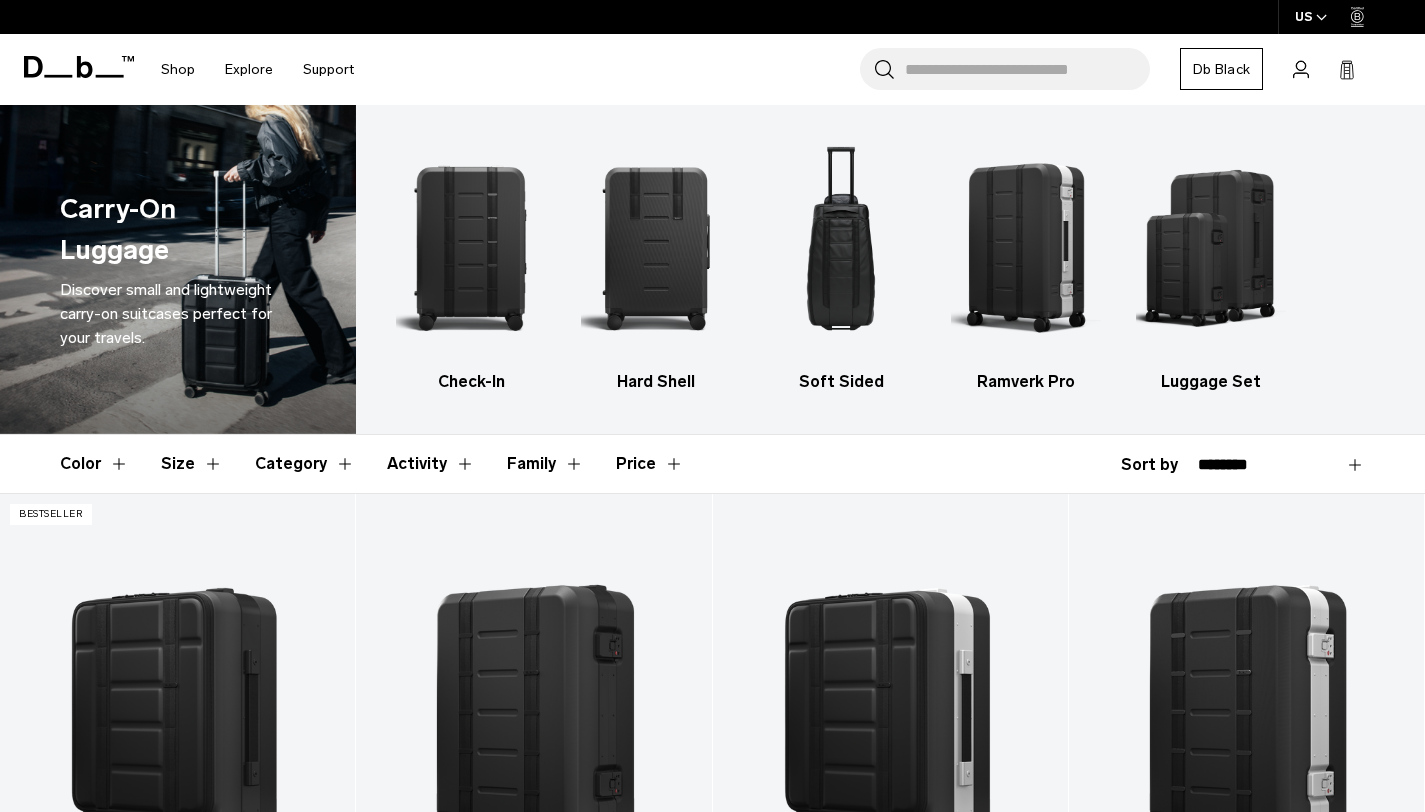 scroll, scrollTop: 0, scrollLeft: 0, axis: both 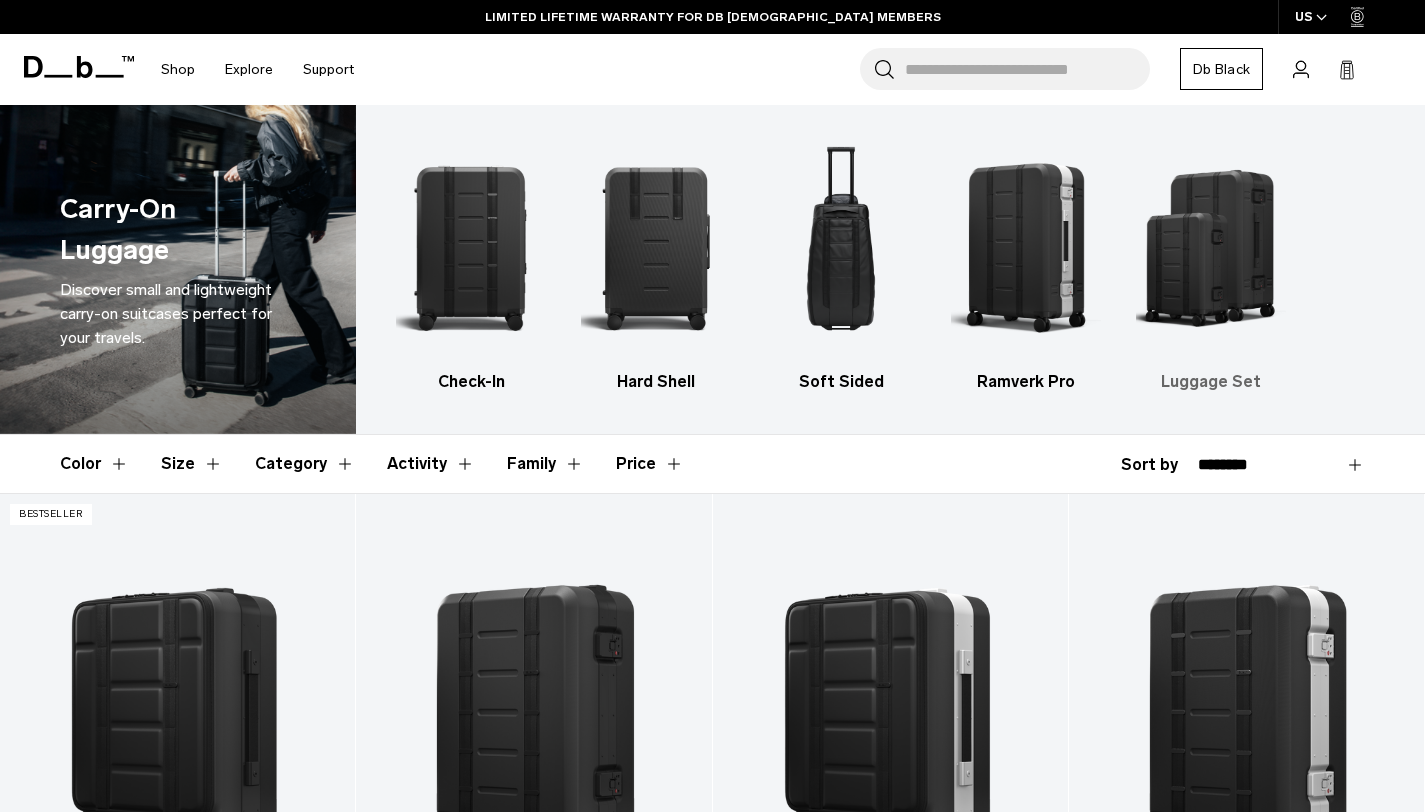 click at bounding box center [1211, 247] 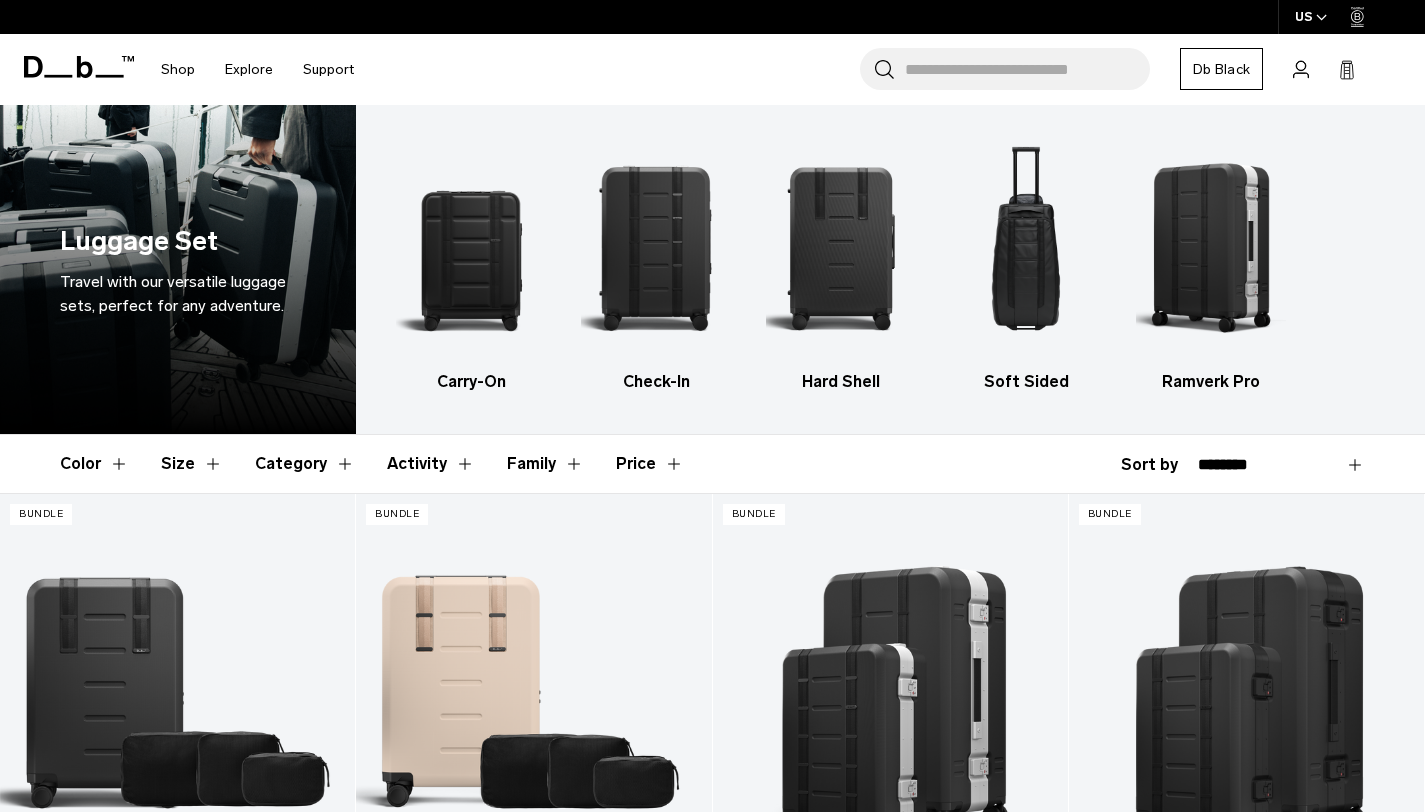 scroll, scrollTop: 0, scrollLeft: 0, axis: both 